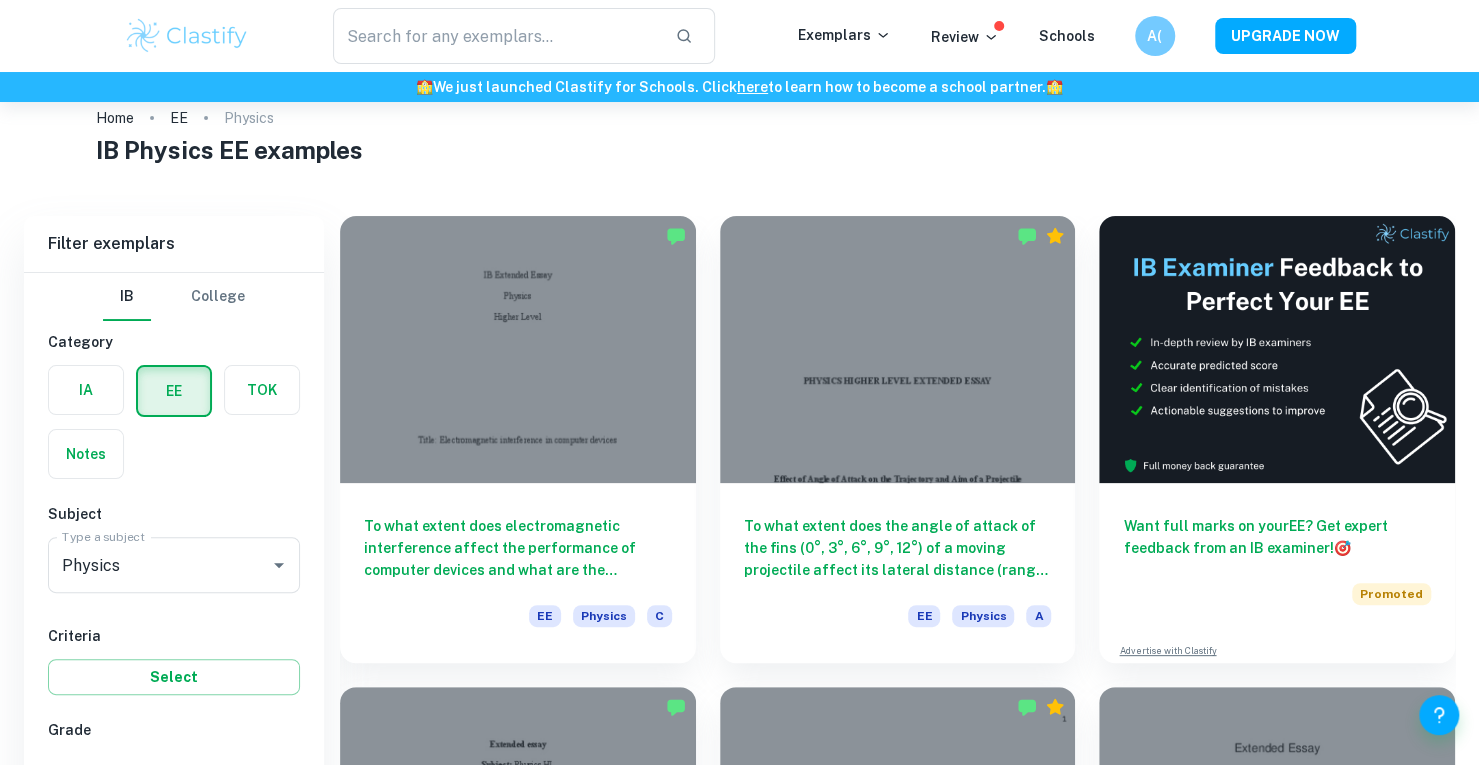 scroll, scrollTop: 442, scrollLeft: 0, axis: vertical 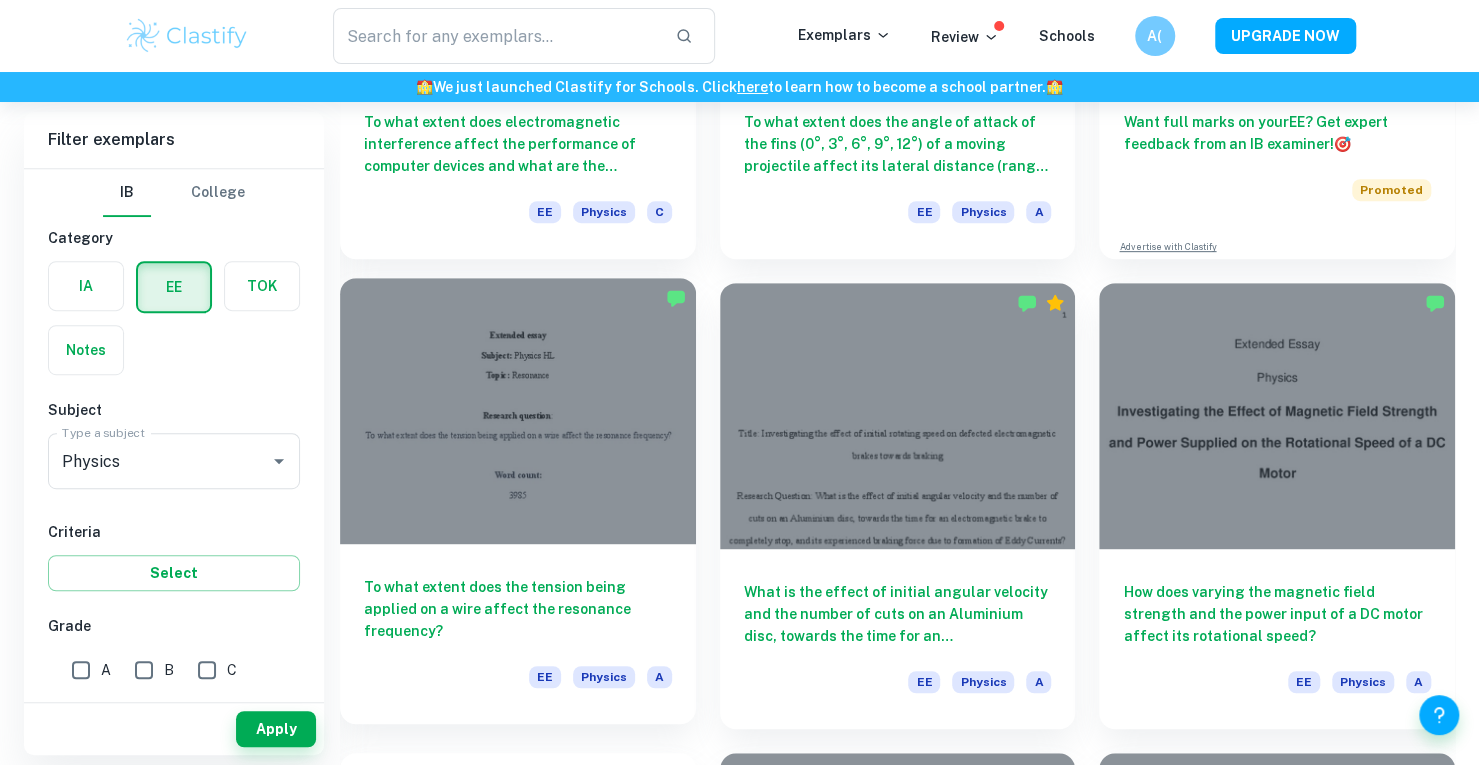 click on "To what extent does the tension being applied on a wire affect the resonance frequency?" at bounding box center (518, 609) 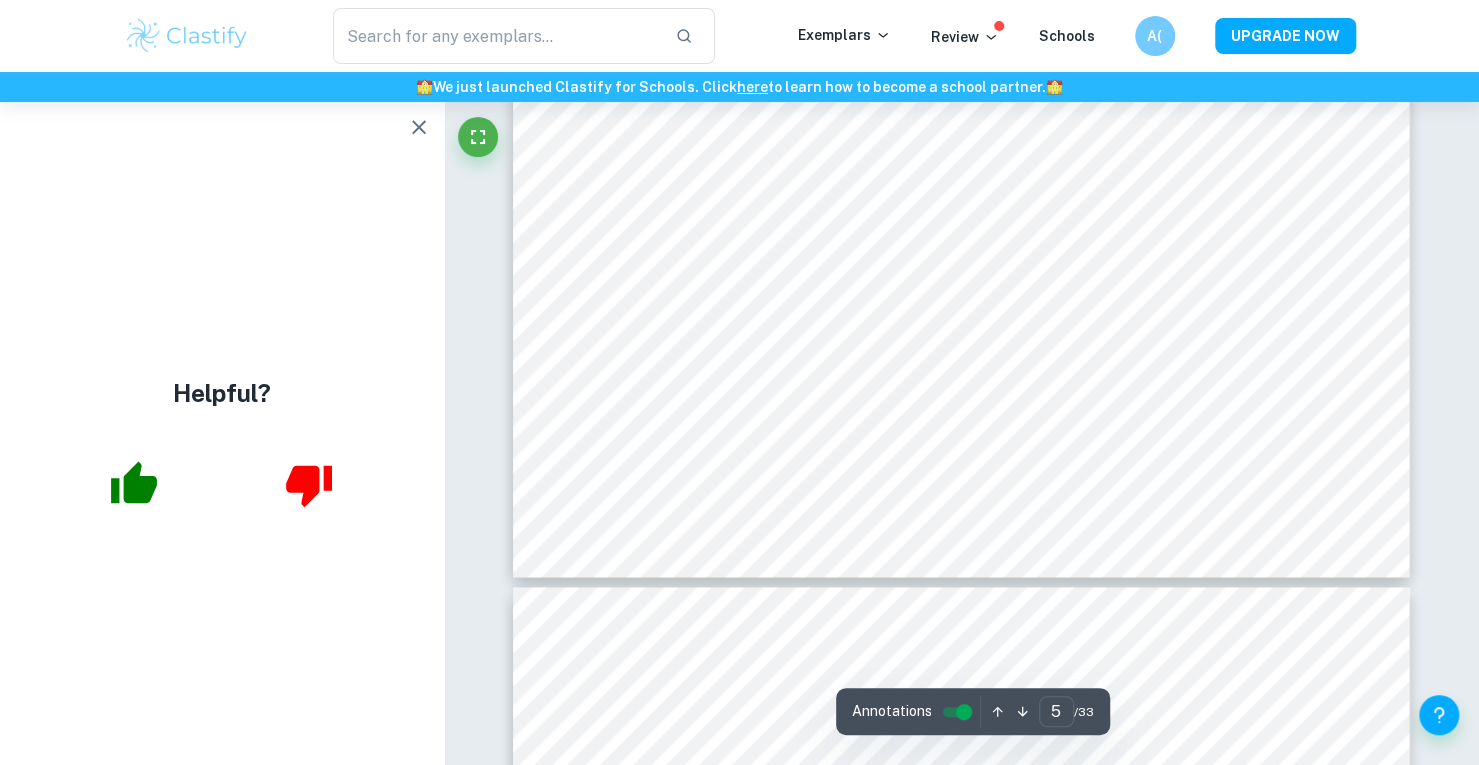 scroll, scrollTop: 5685, scrollLeft: 0, axis: vertical 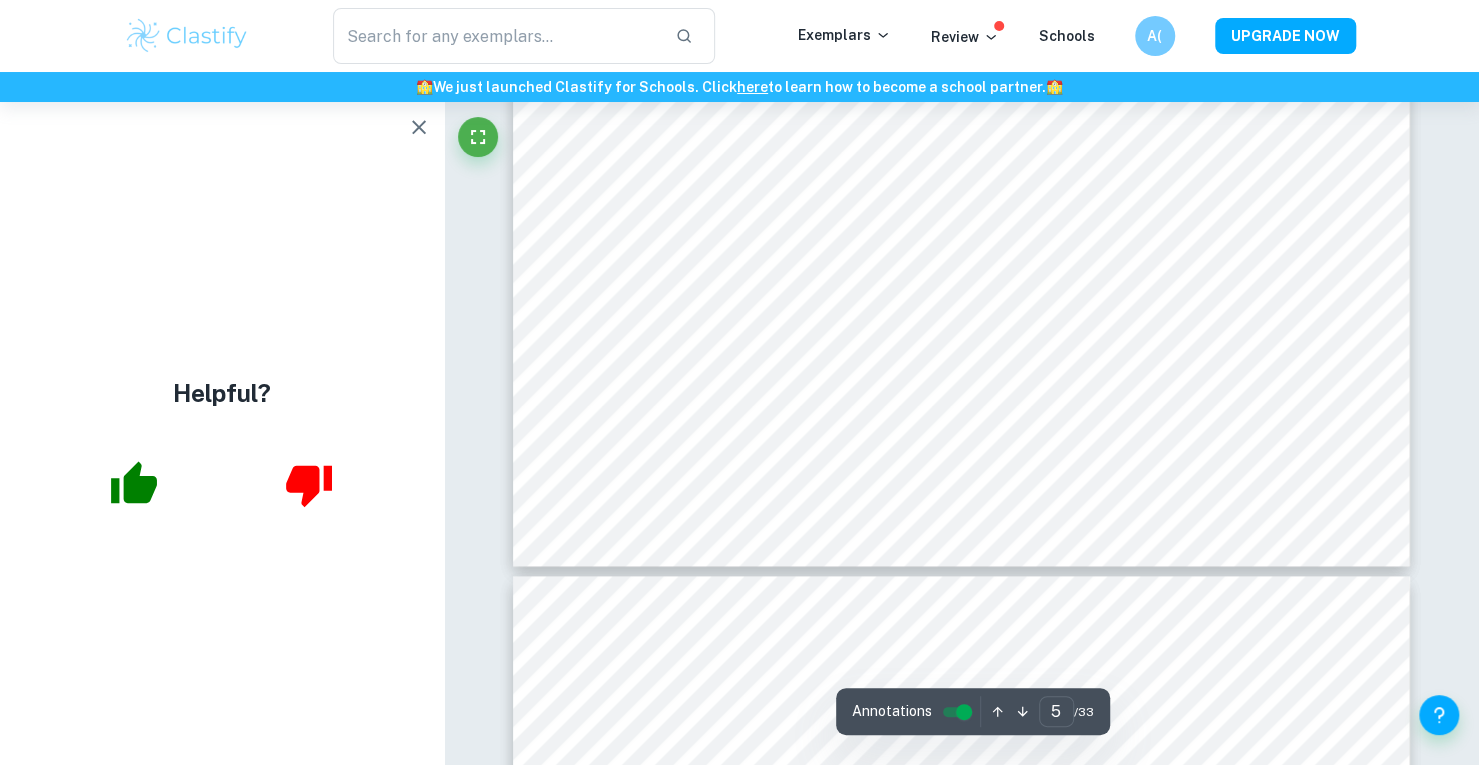 type on "6" 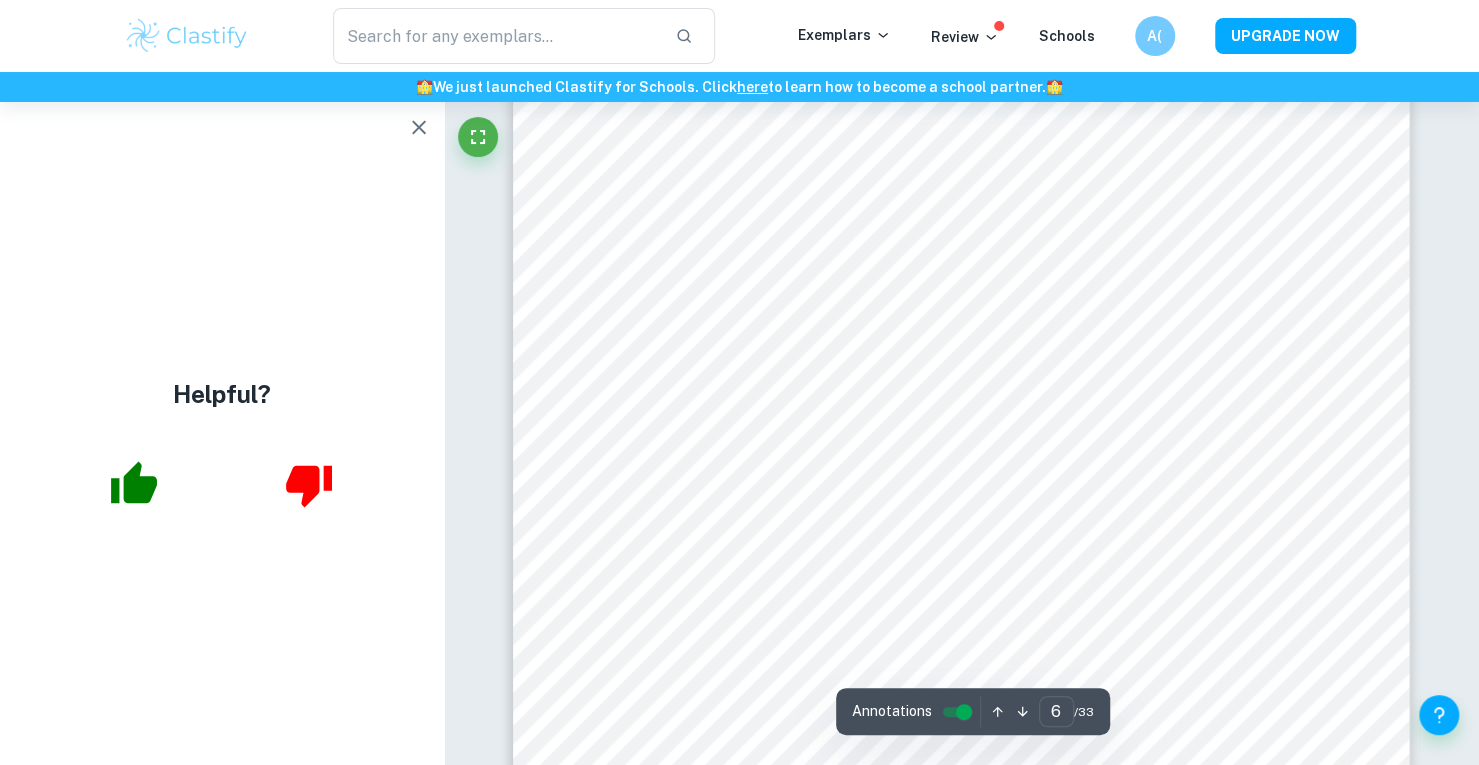 scroll, scrollTop: 6240, scrollLeft: 0, axis: vertical 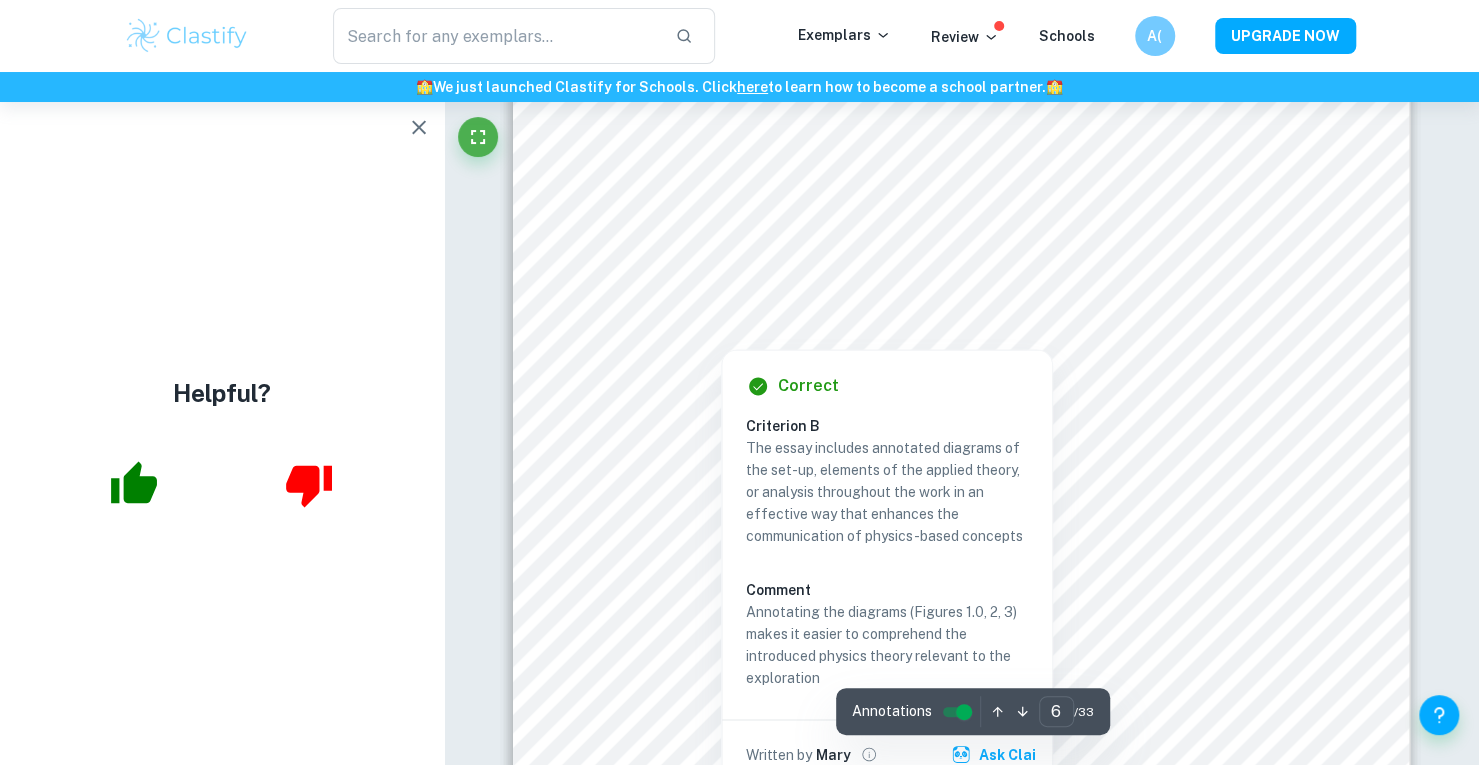 click at bounding box center [721, 327] 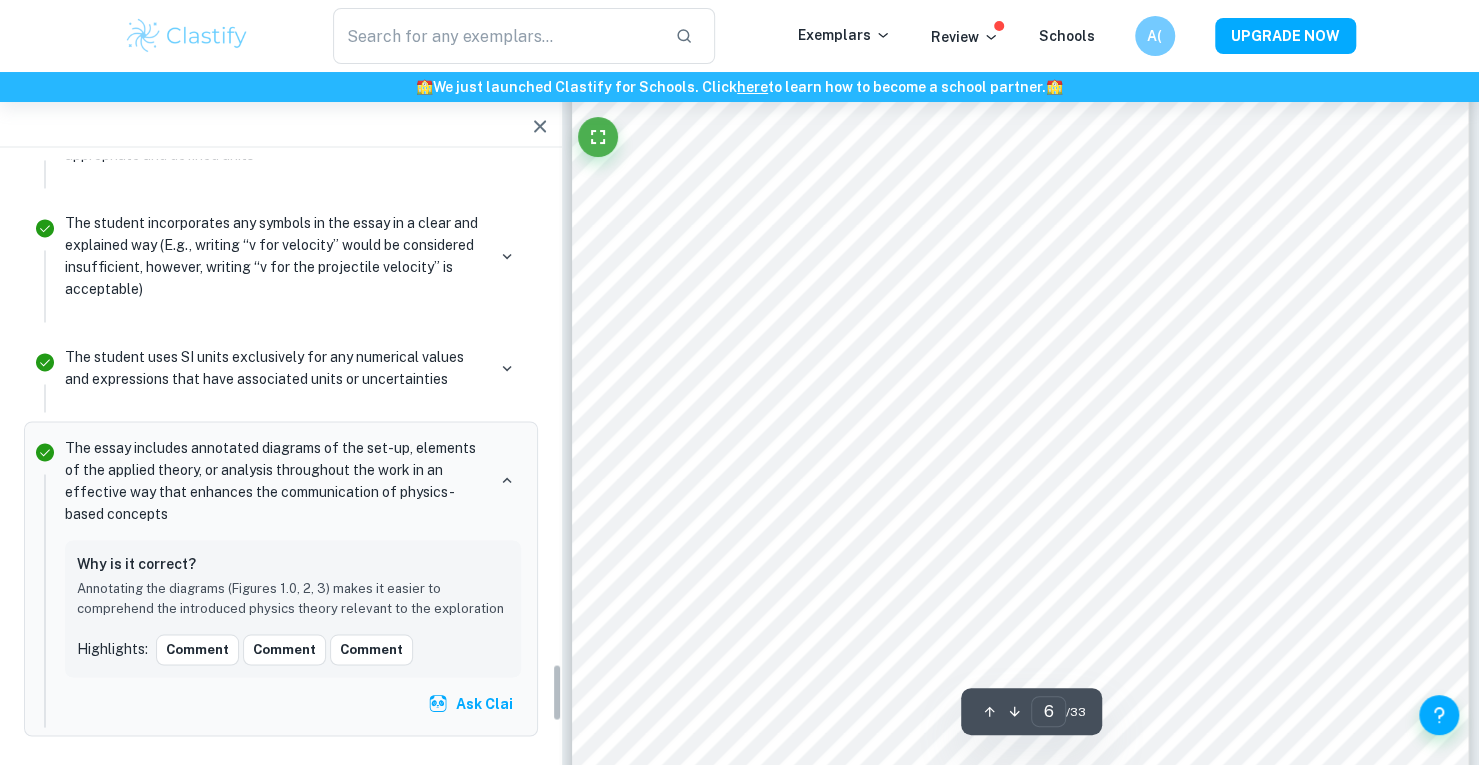 scroll, scrollTop: 5084, scrollLeft: 0, axis: vertical 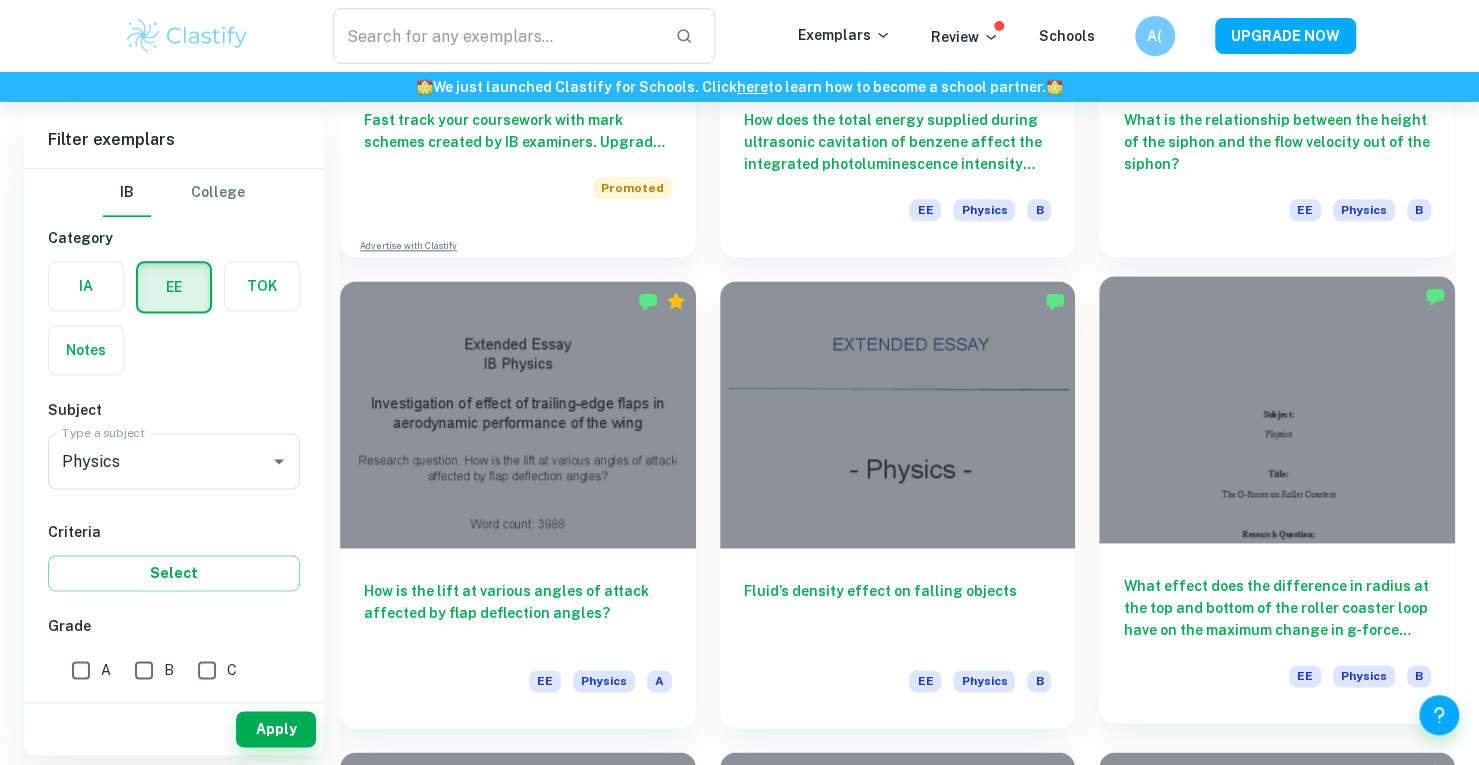 click at bounding box center [1277, 409] 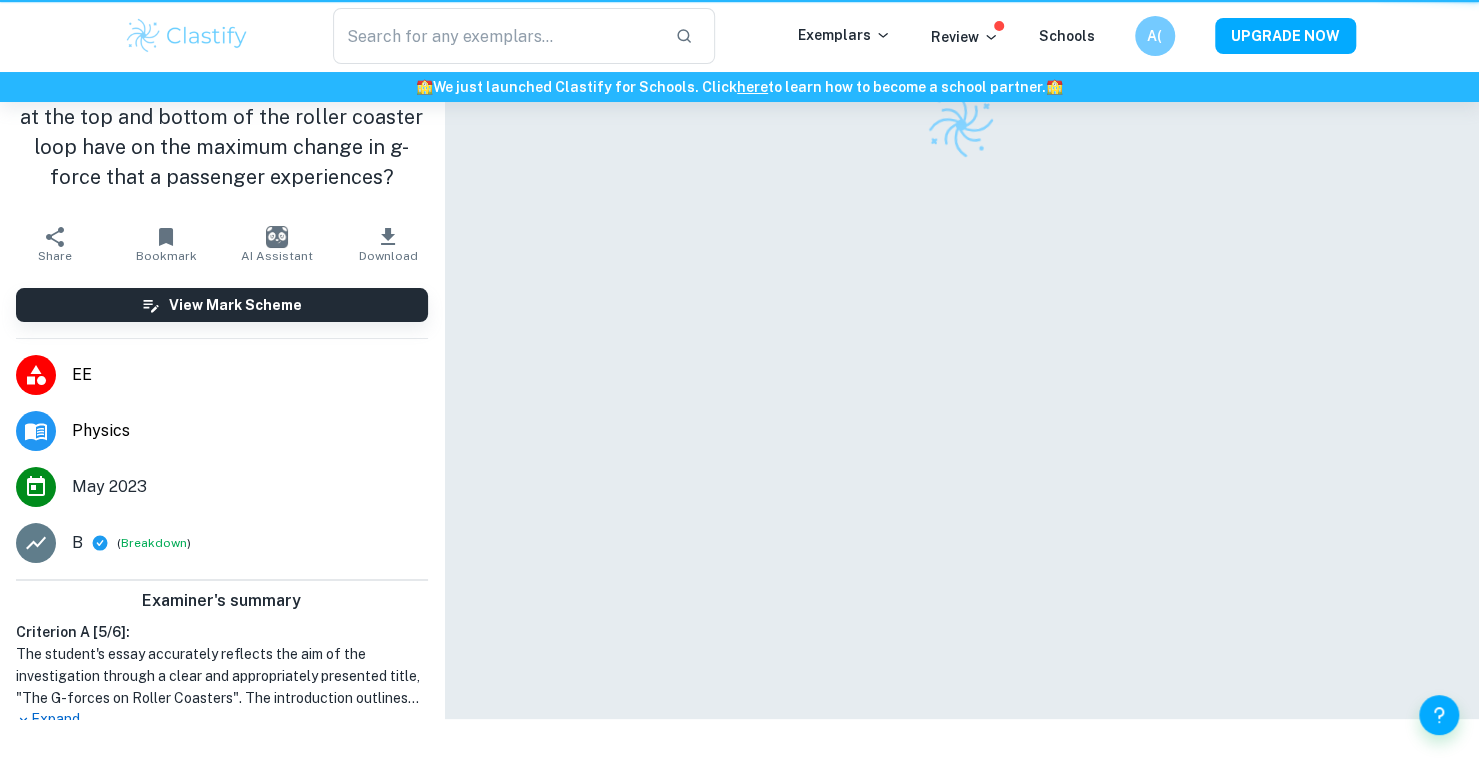 scroll, scrollTop: 0, scrollLeft: 0, axis: both 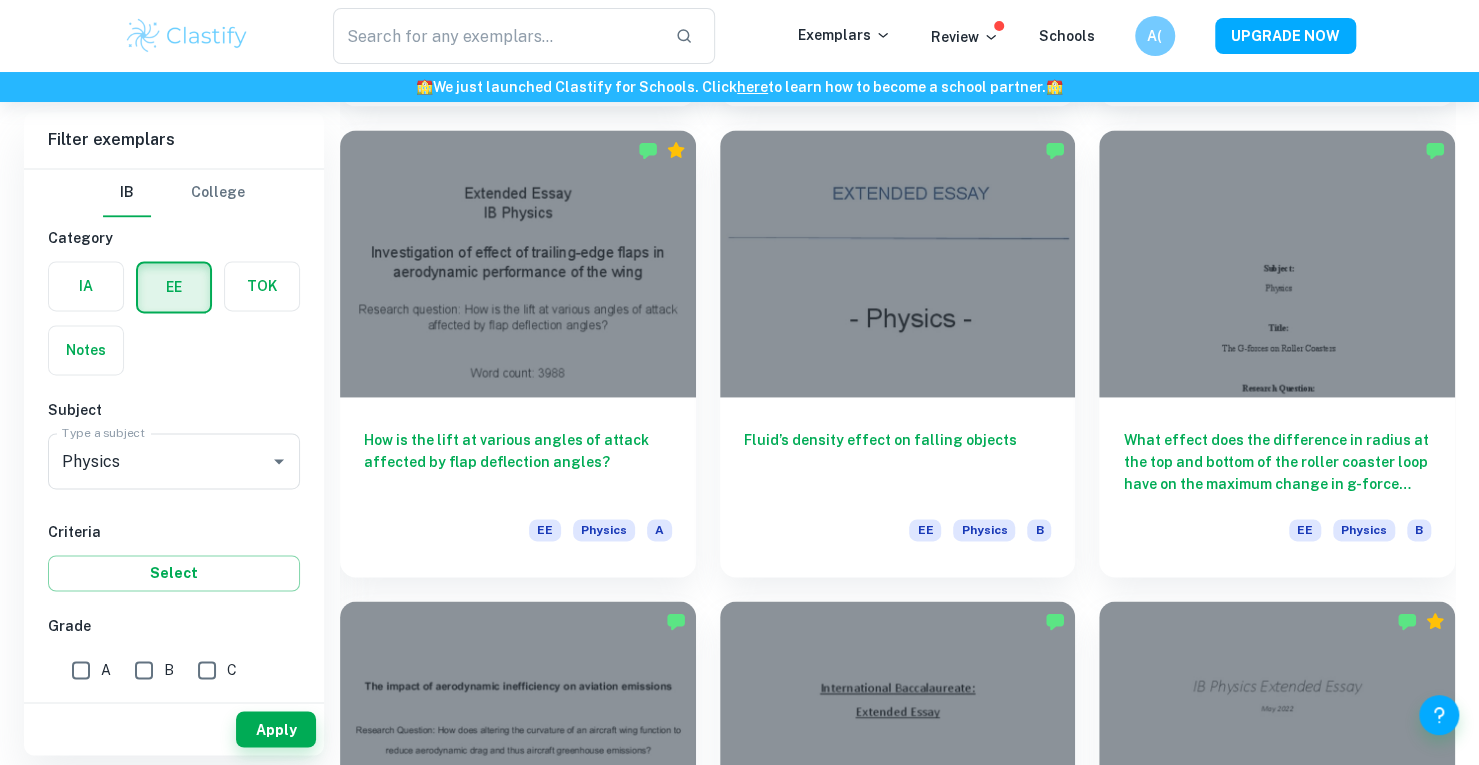 click on "What effect does the difference in radius at the top and bottom of the roller coaster loop have on the maximum change in g-force that a passenger experiences? EE Physics B" at bounding box center [1265, 341] 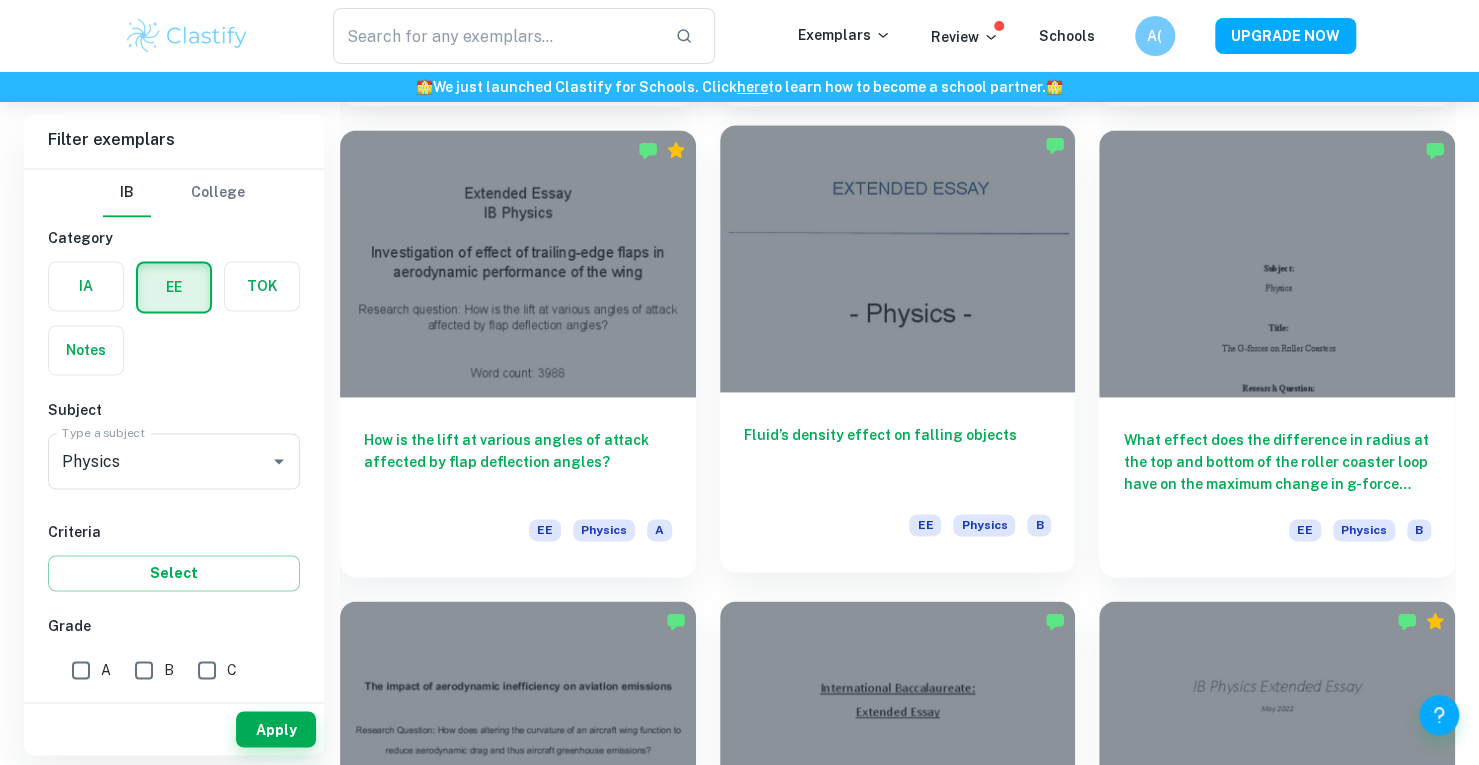 click on "Fluid’s density effect on falling objects" at bounding box center [898, 457] 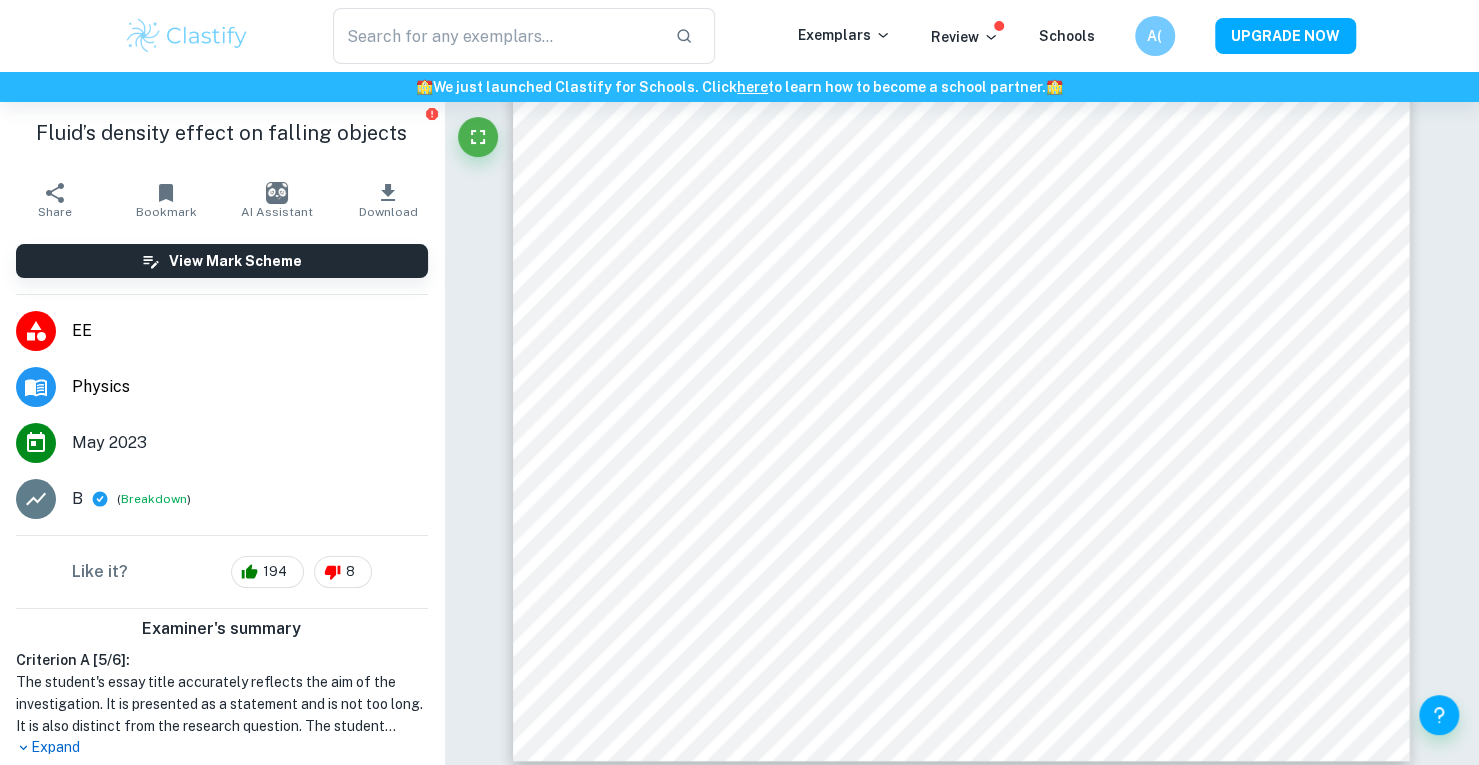 scroll, scrollTop: 4321, scrollLeft: 0, axis: vertical 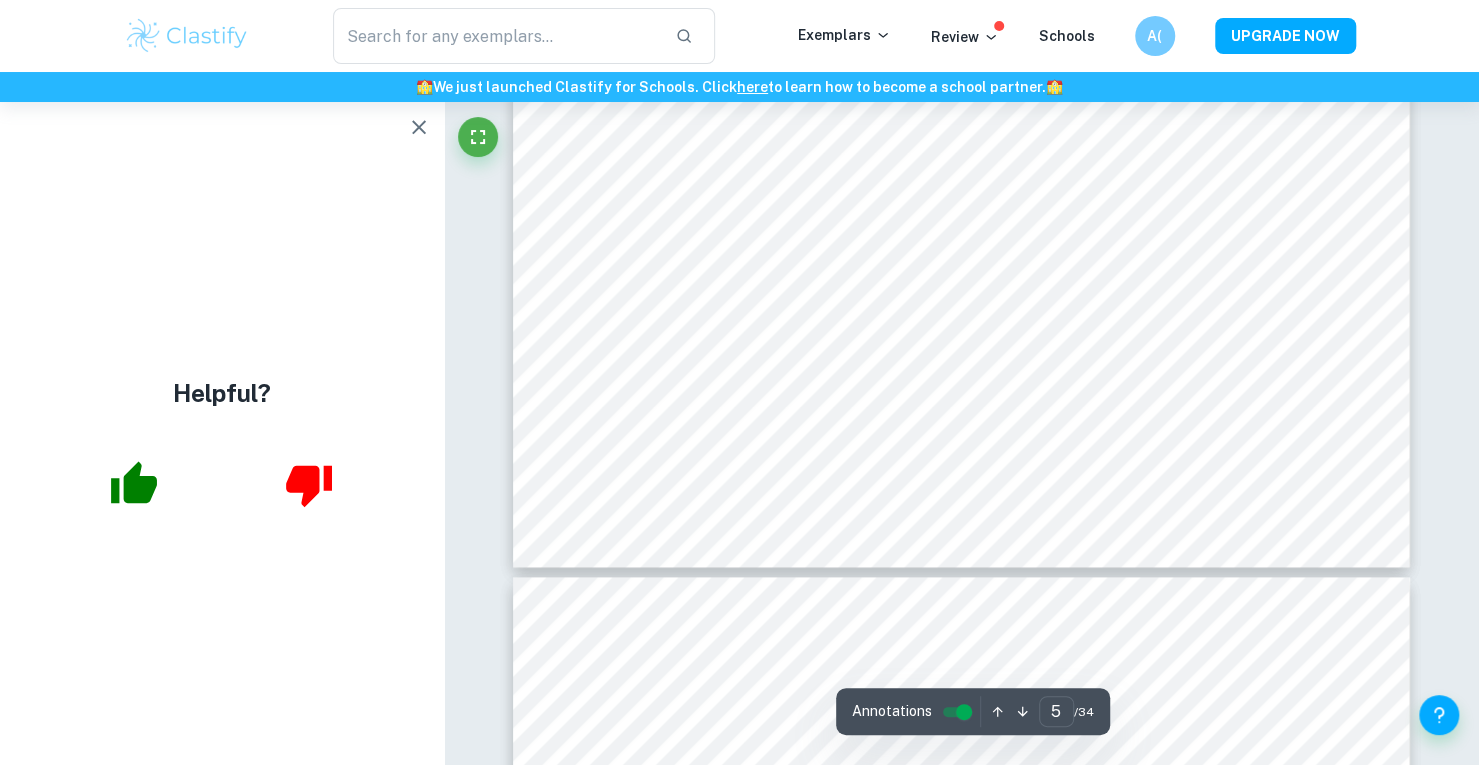 type on "6" 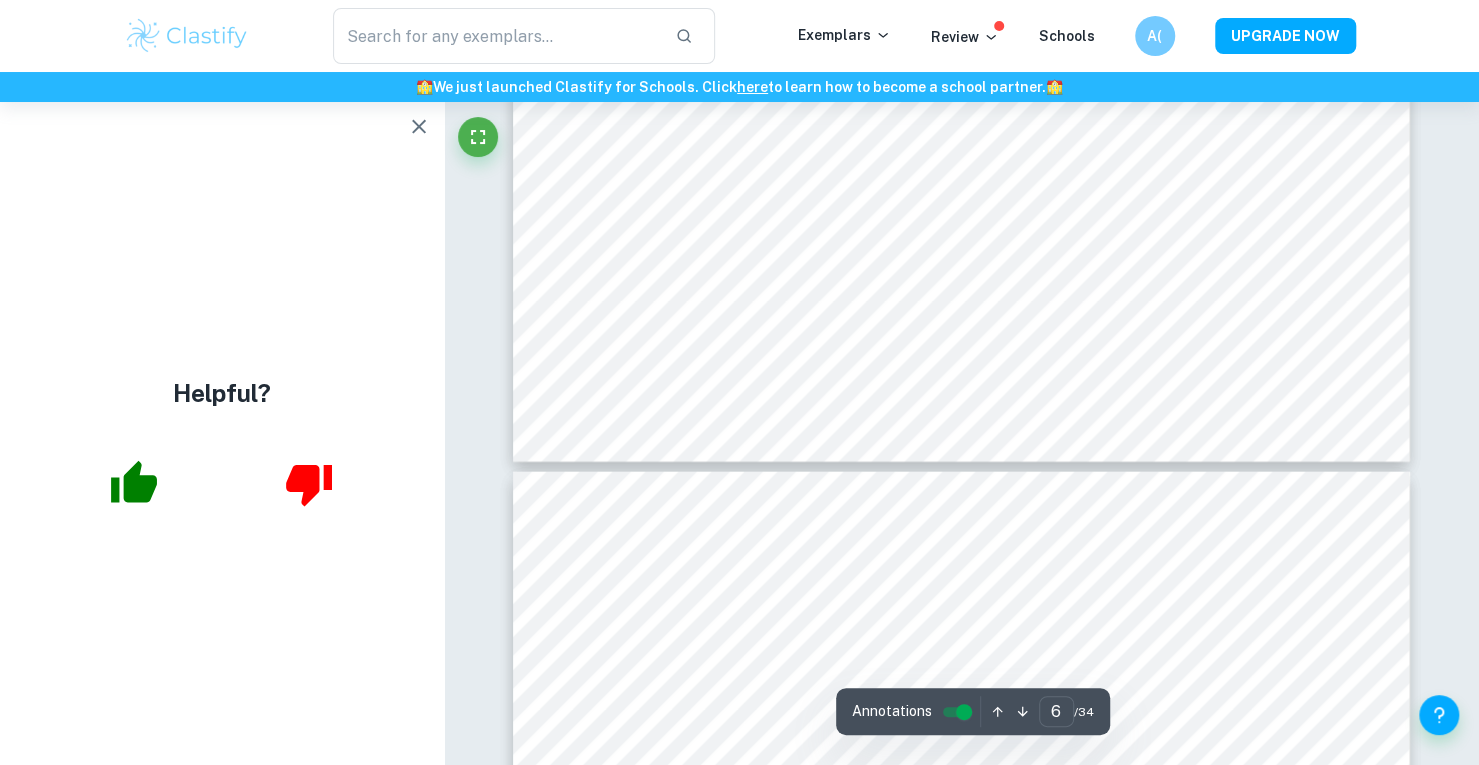 scroll, scrollTop: 6960, scrollLeft: 0, axis: vertical 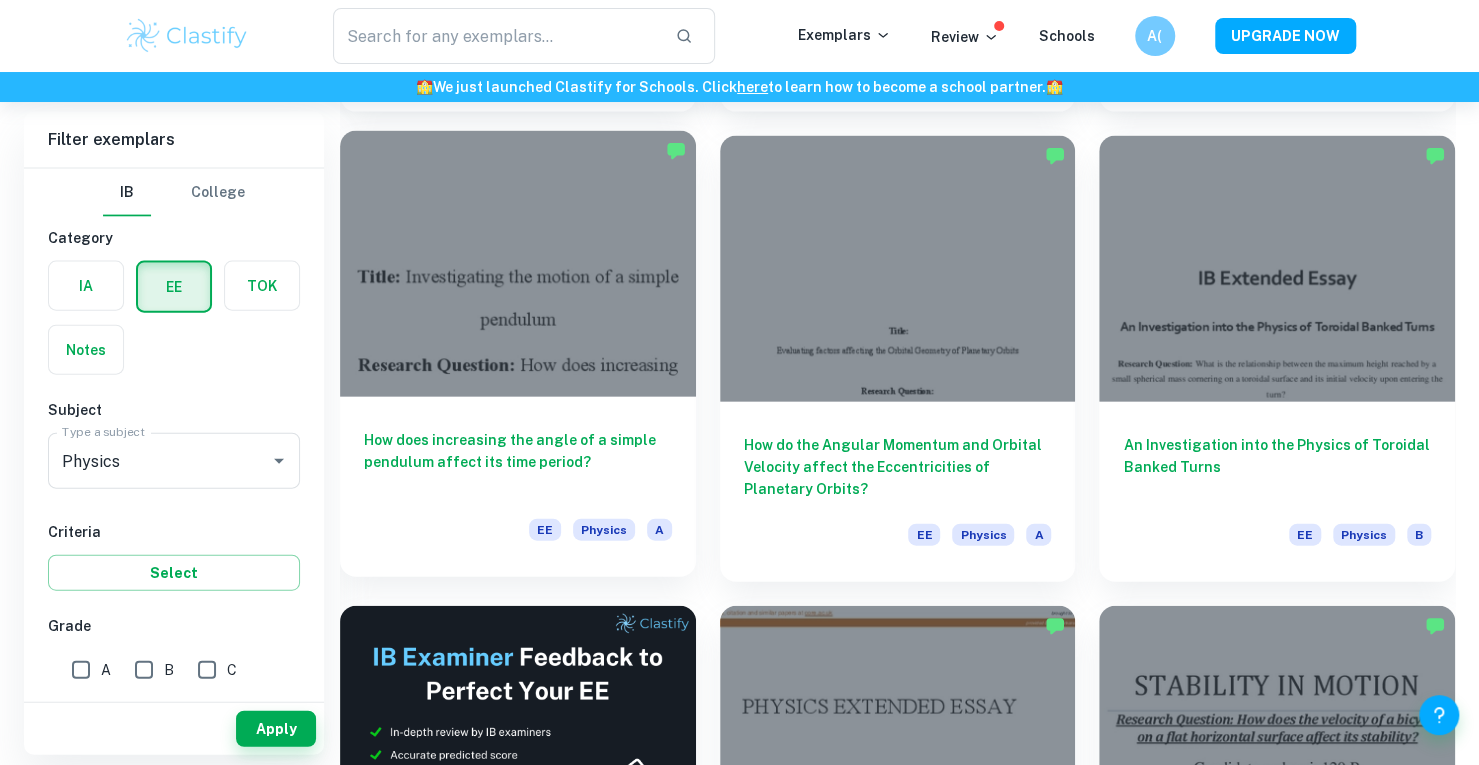 click on "How does increasing the angle of a simple pendulum affect its time period?" at bounding box center (518, 462) 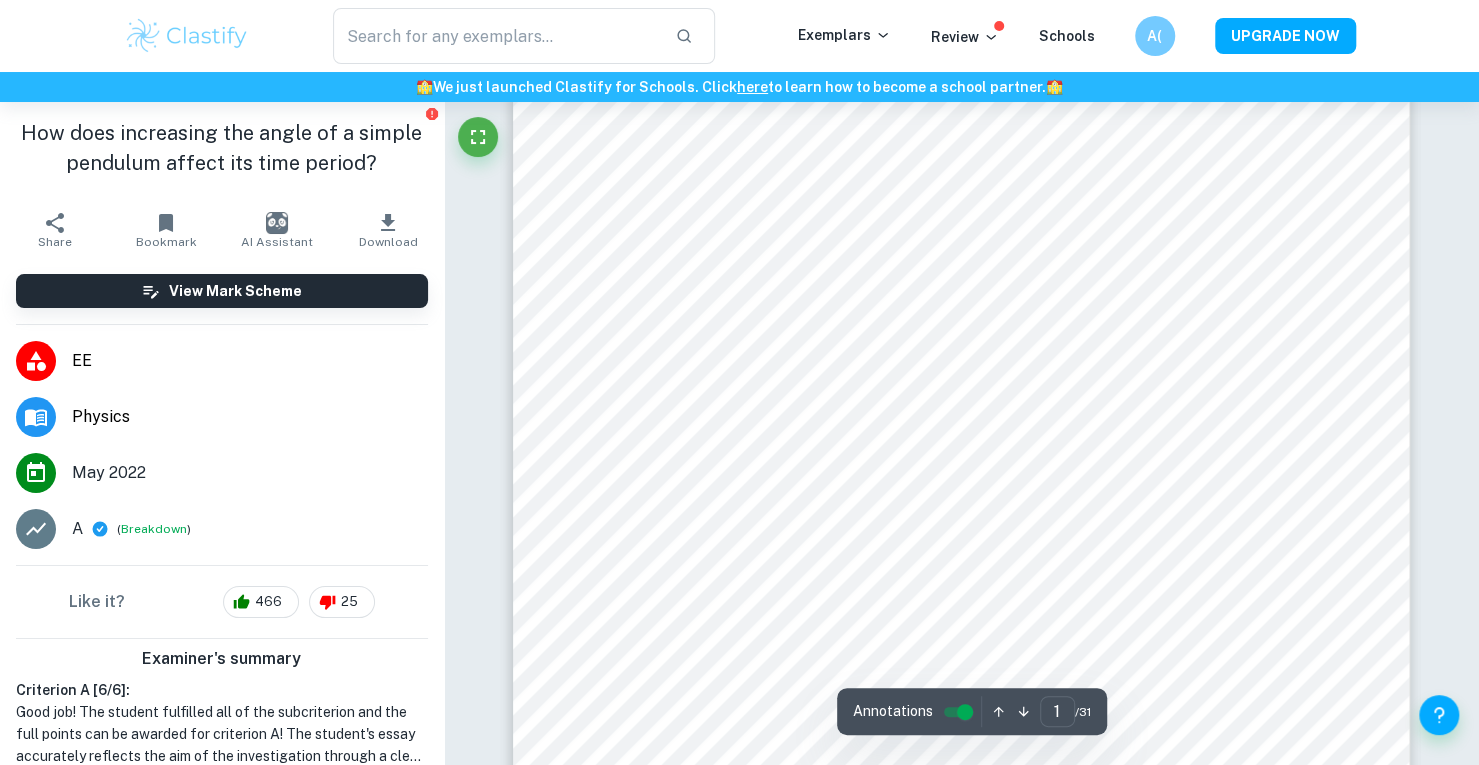 scroll, scrollTop: 74, scrollLeft: 0, axis: vertical 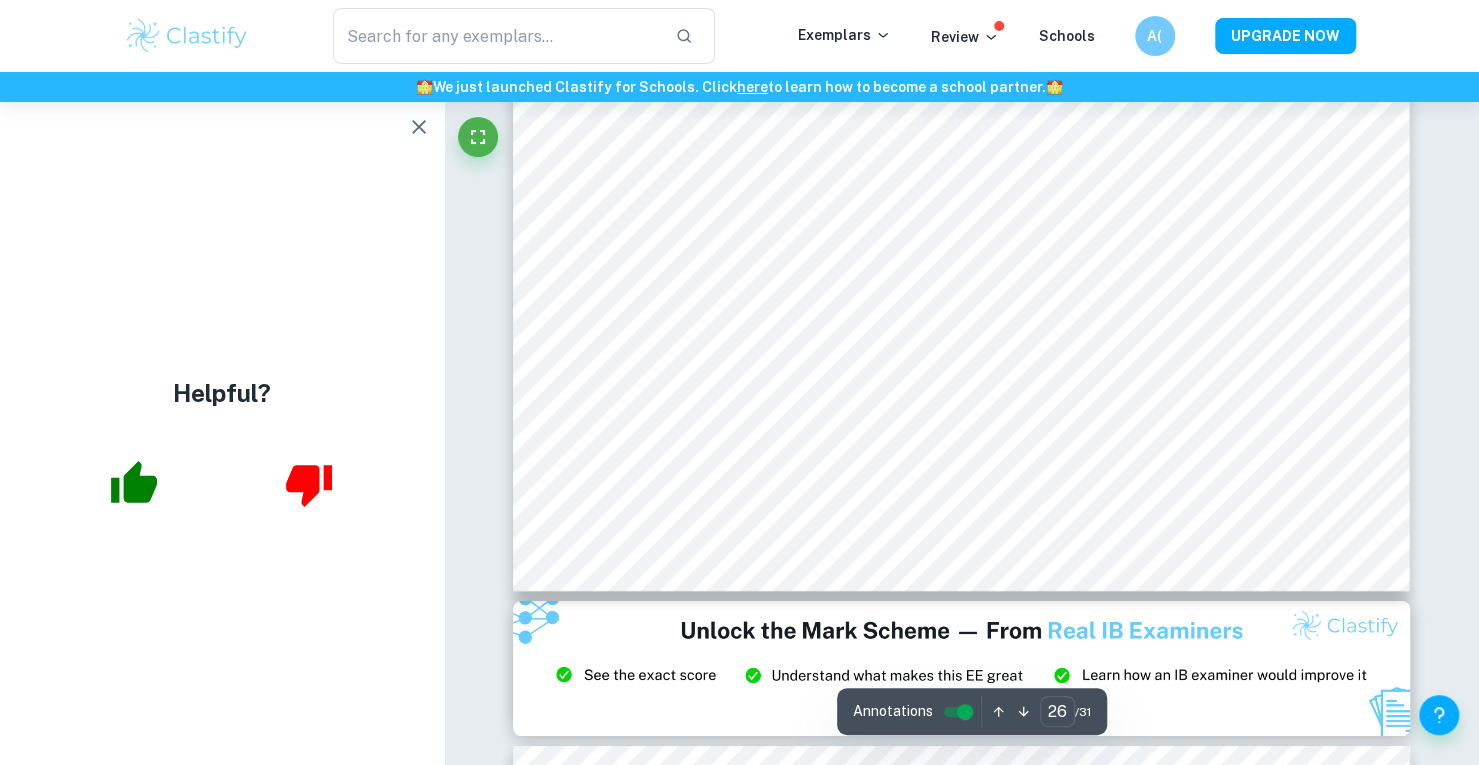 type on "27" 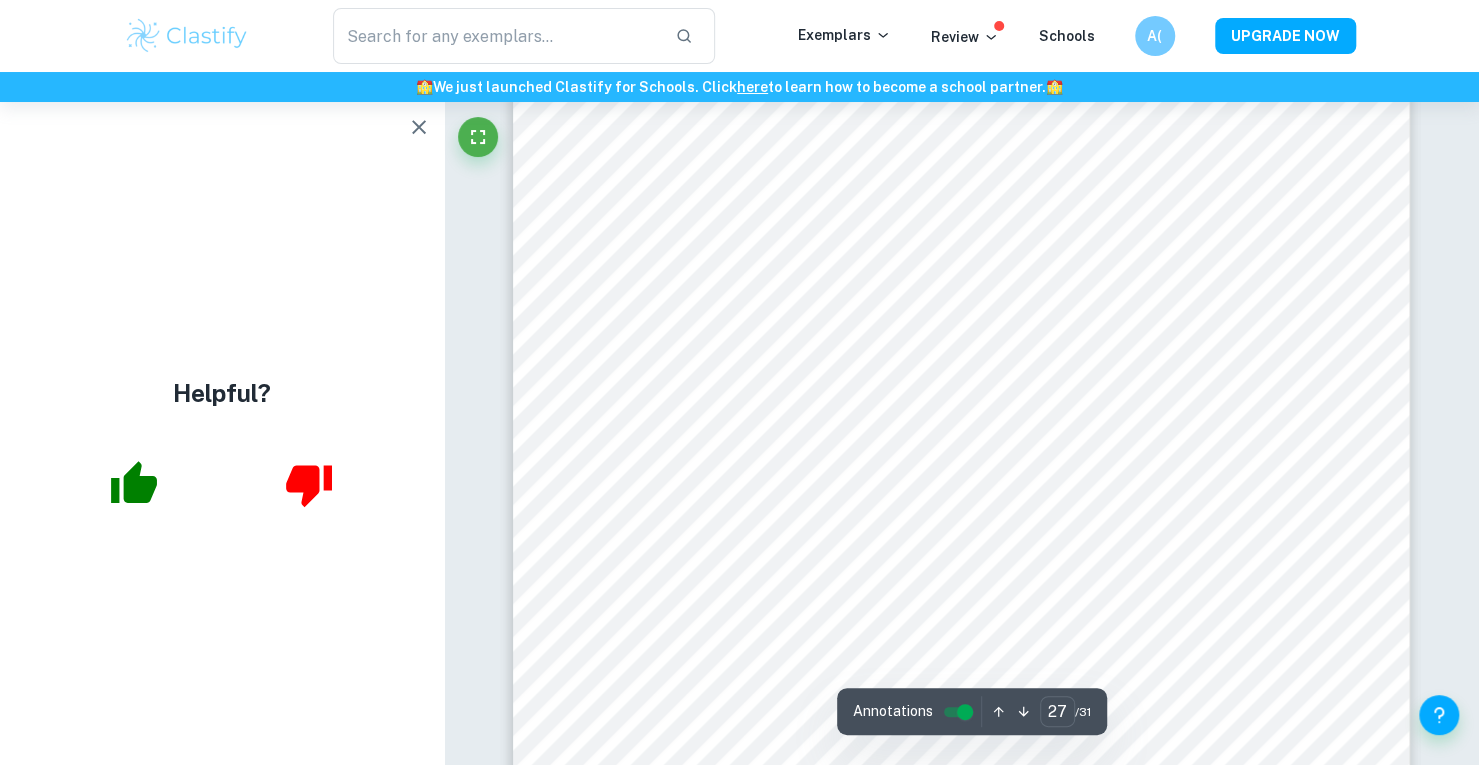 scroll, scrollTop: 31717, scrollLeft: 0, axis: vertical 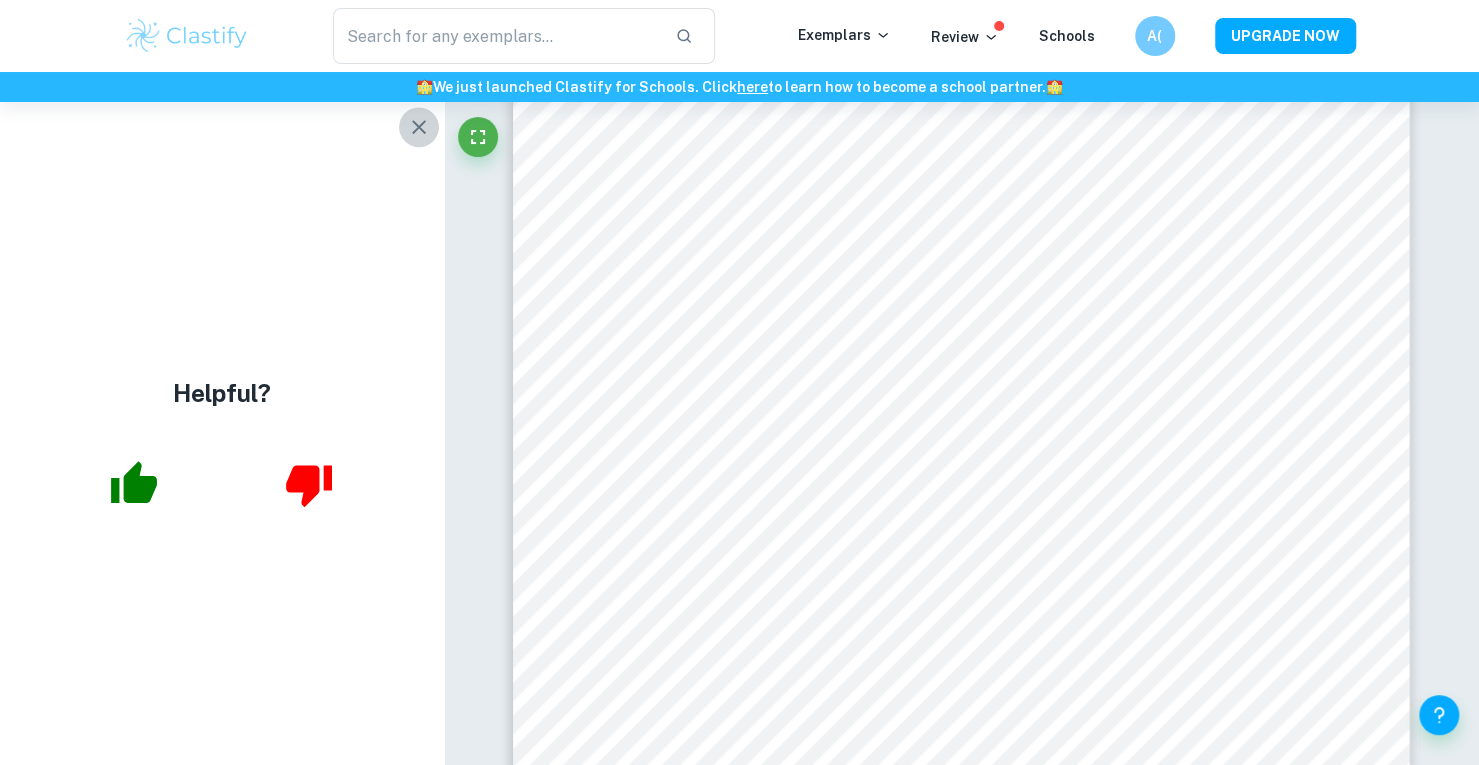 click 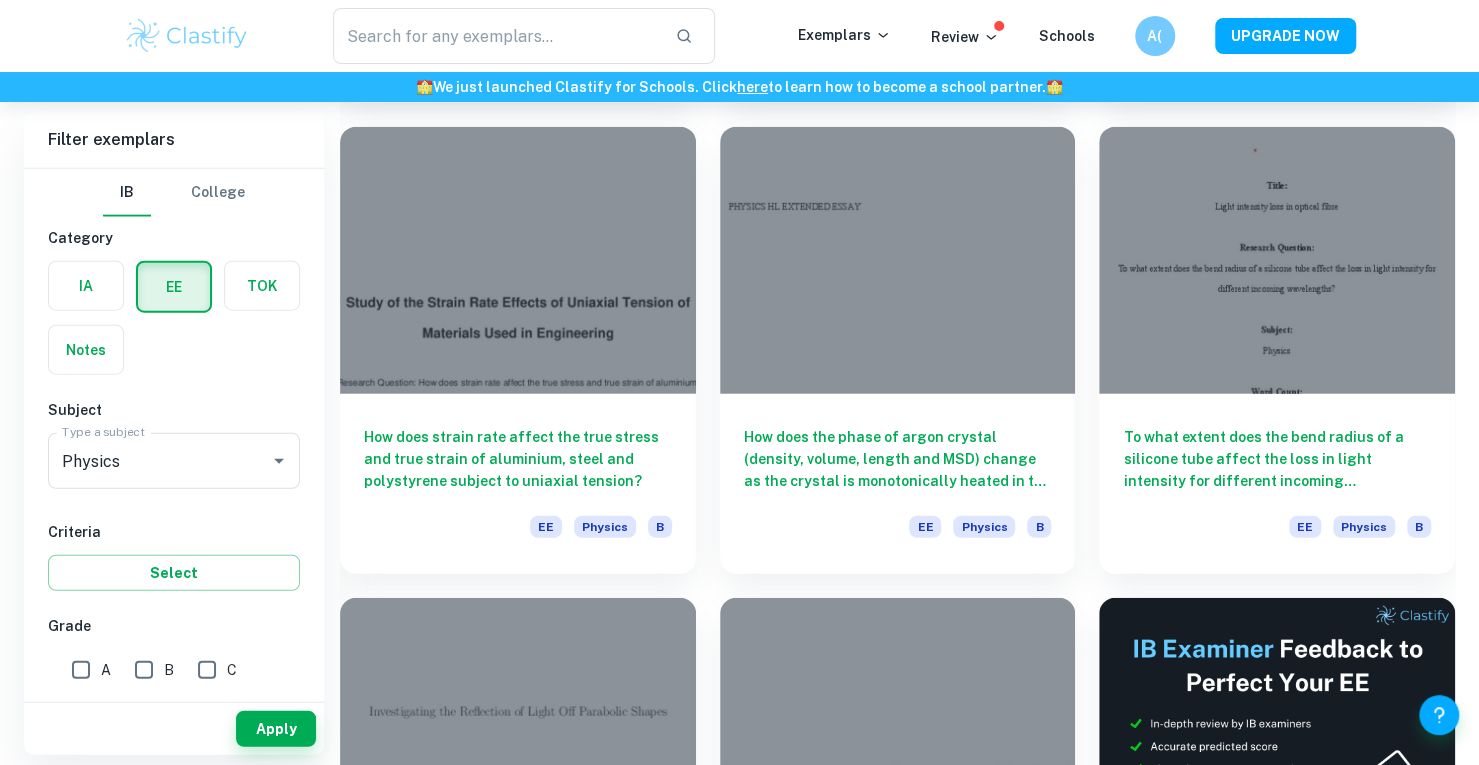 scroll, scrollTop: 7188, scrollLeft: 0, axis: vertical 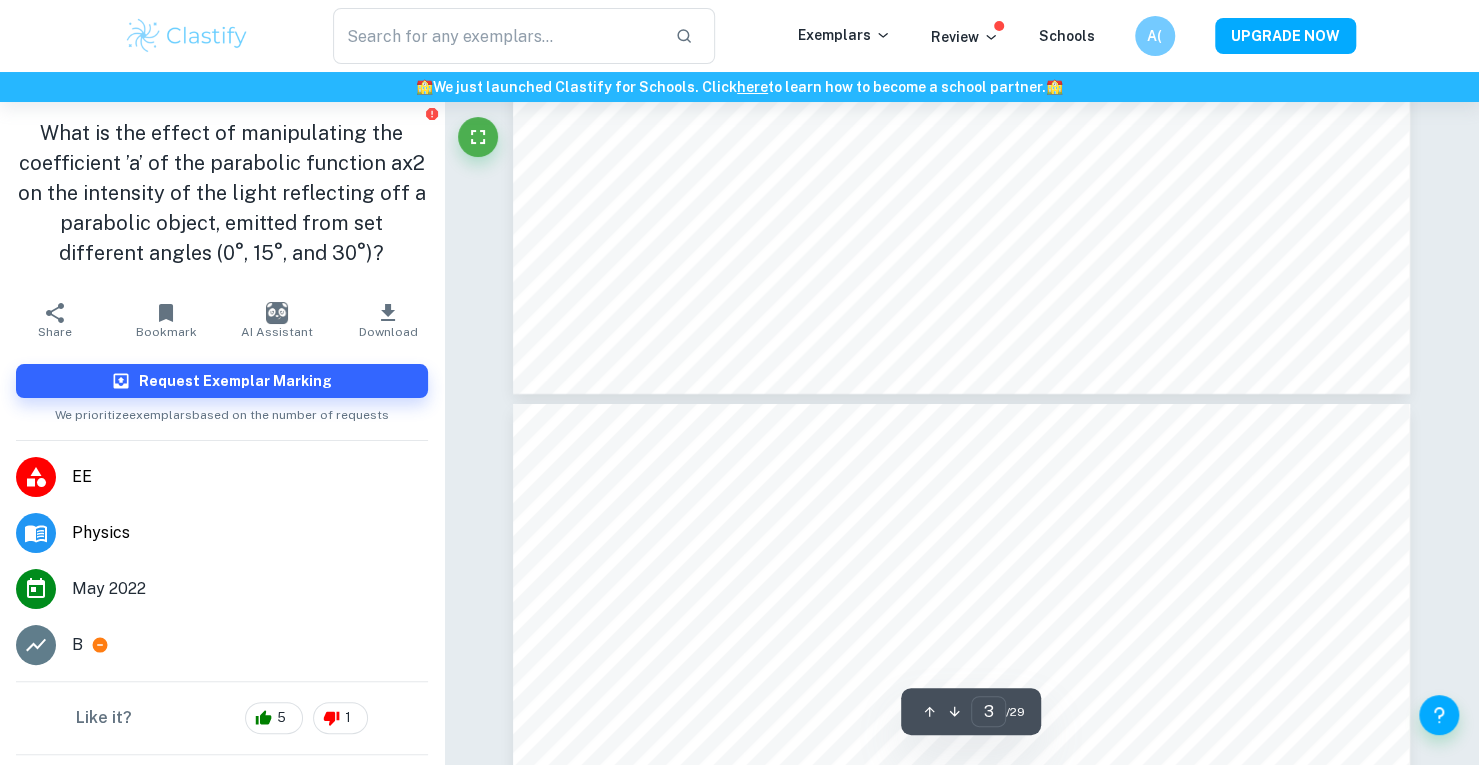 type on "4" 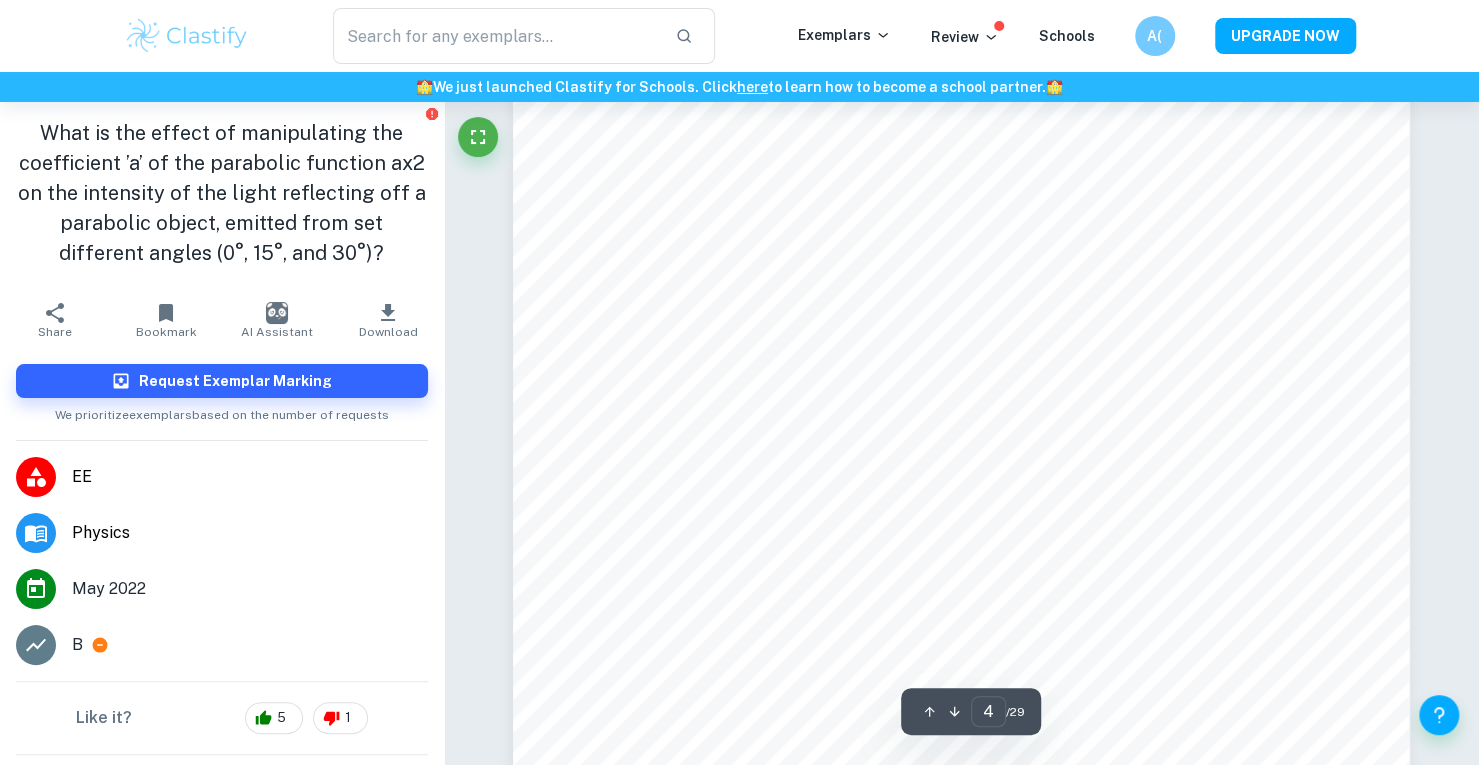 scroll, scrollTop: 4449, scrollLeft: 0, axis: vertical 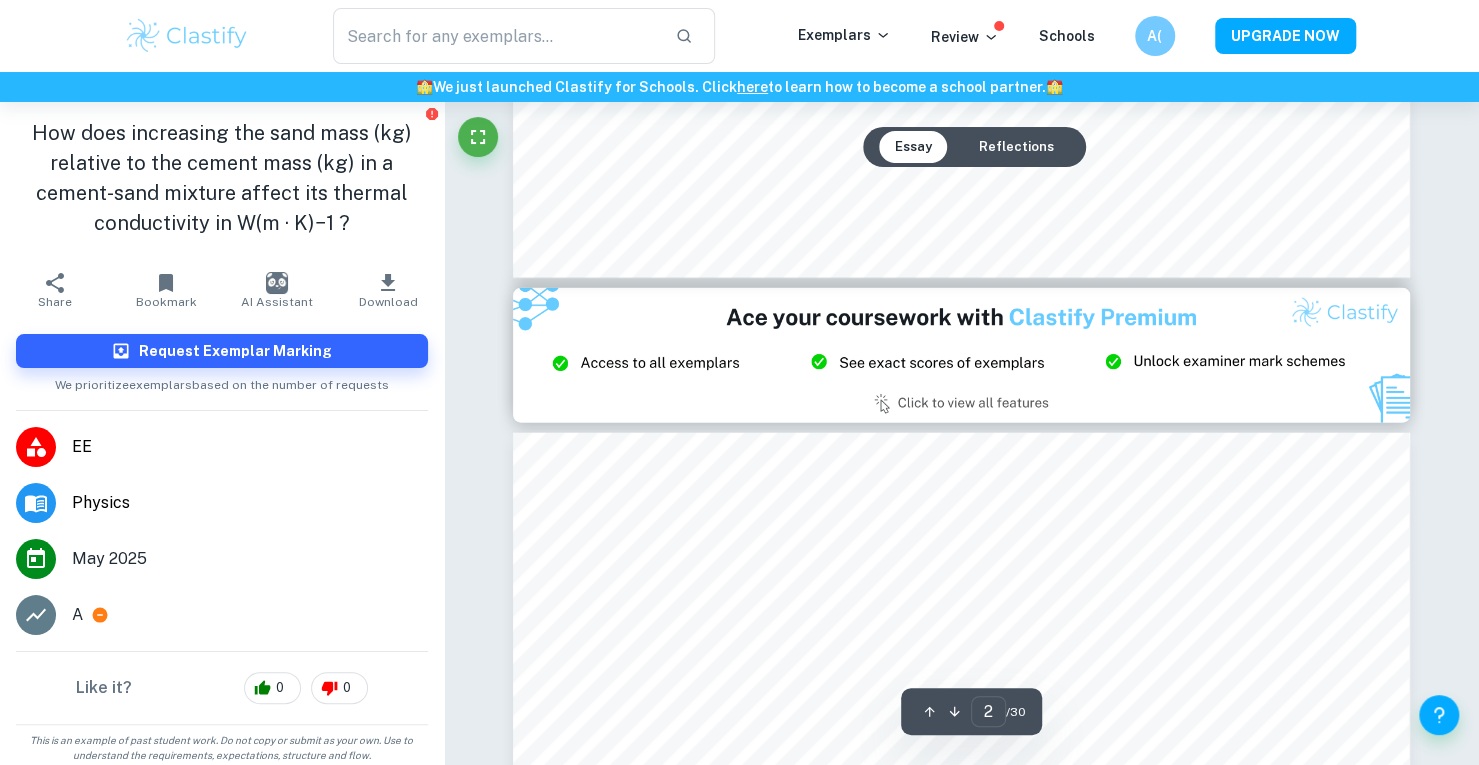 type on "3" 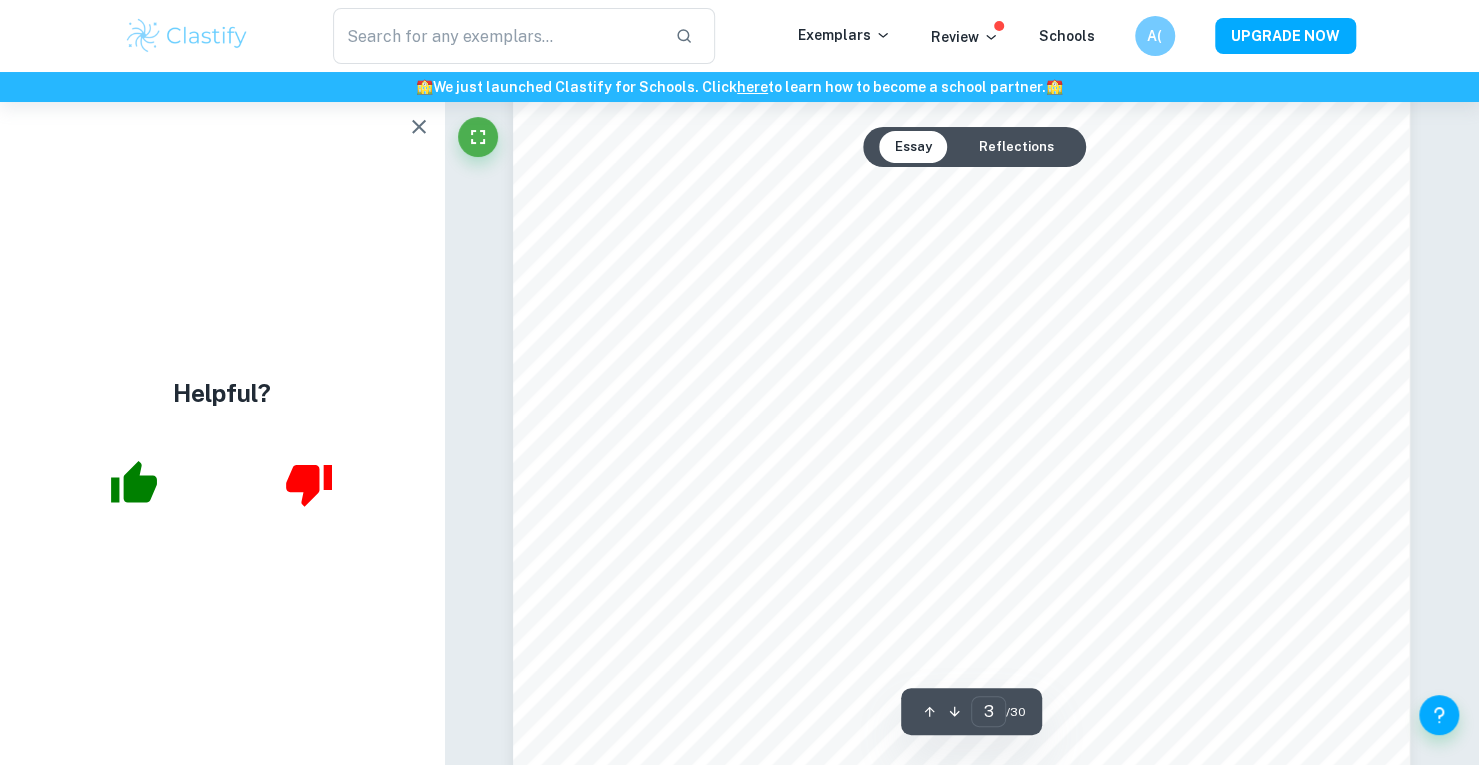 scroll, scrollTop: 3295, scrollLeft: 0, axis: vertical 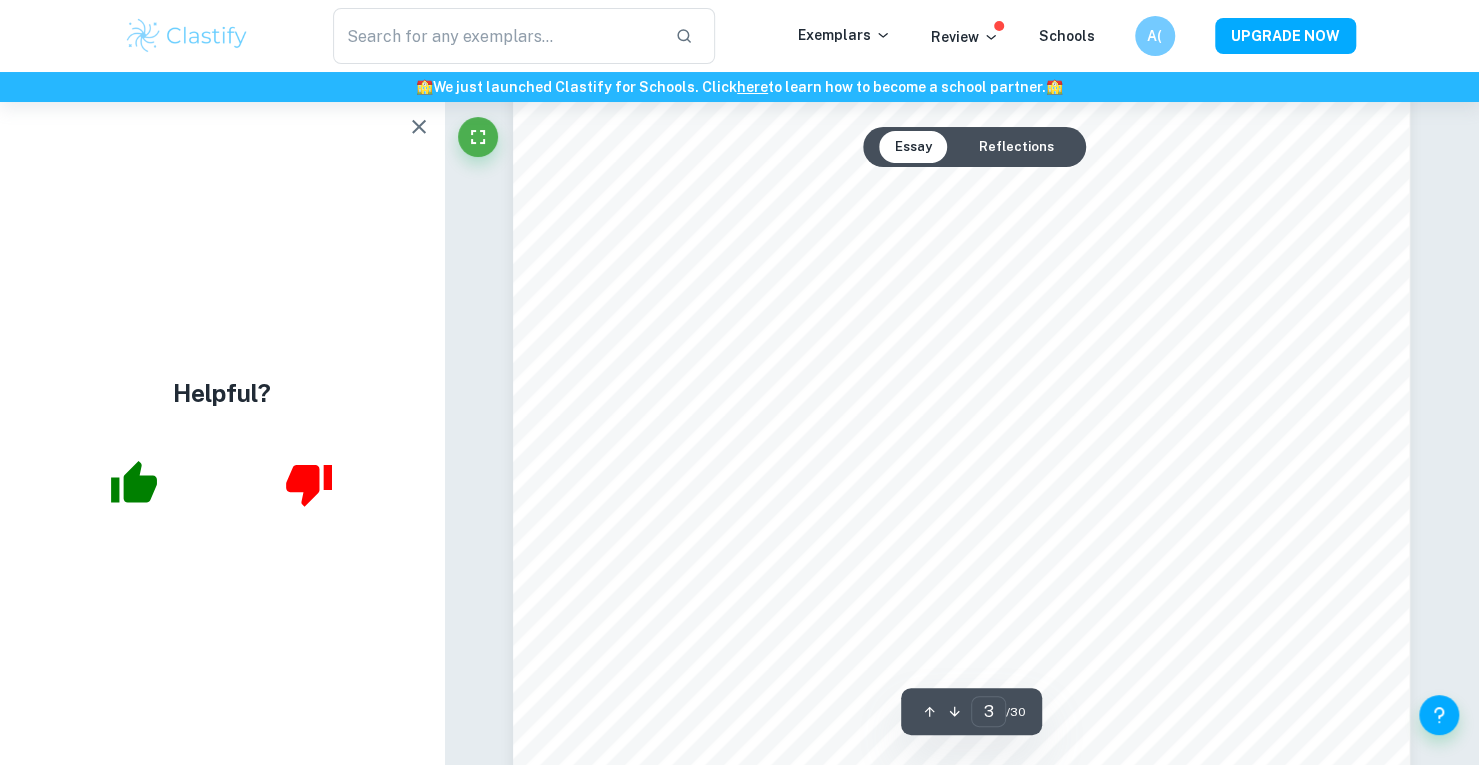click on "Ask Clai Essay Reflections 3 ​ / 30" at bounding box center (961, 16121) 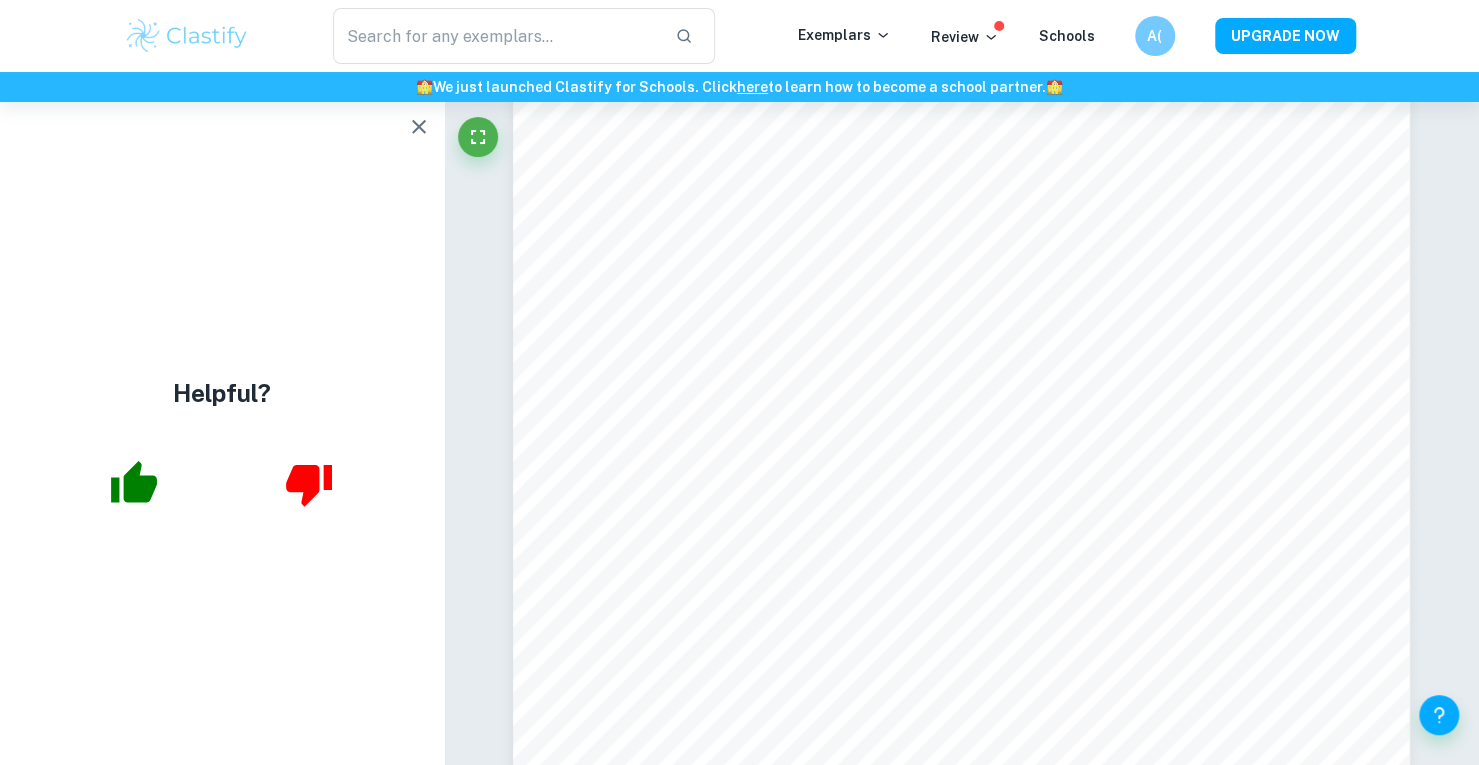 click on "Helpful?" at bounding box center (222, 433) 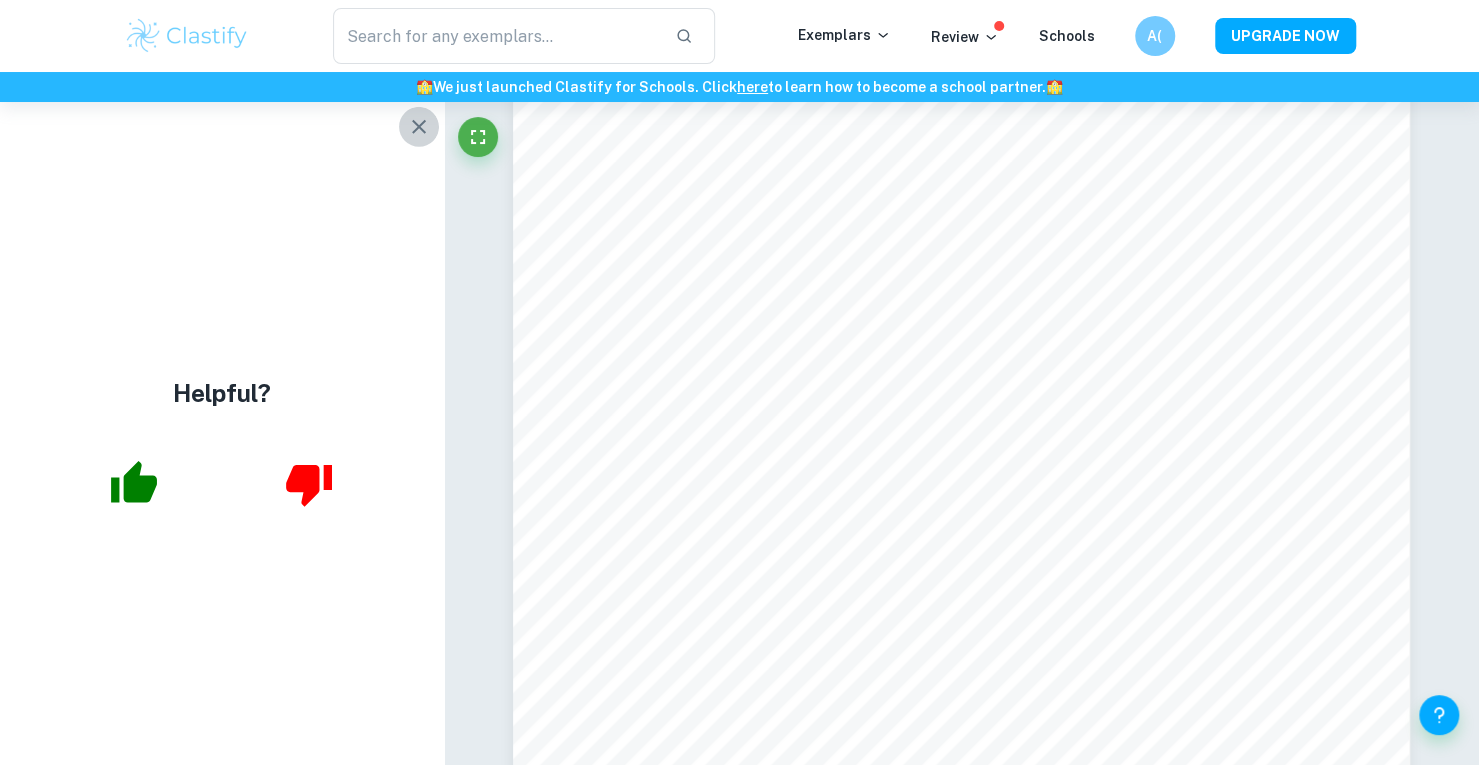 click 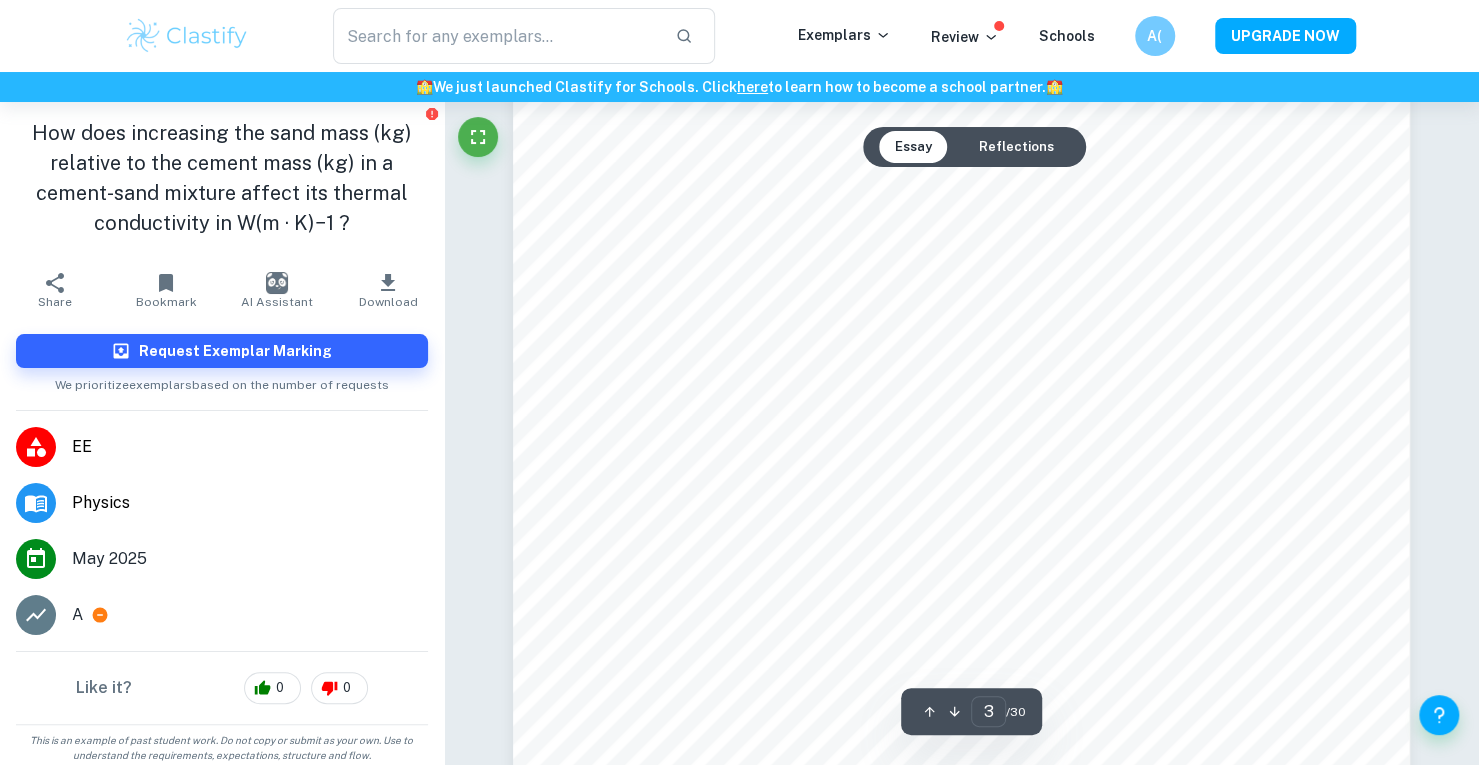type 